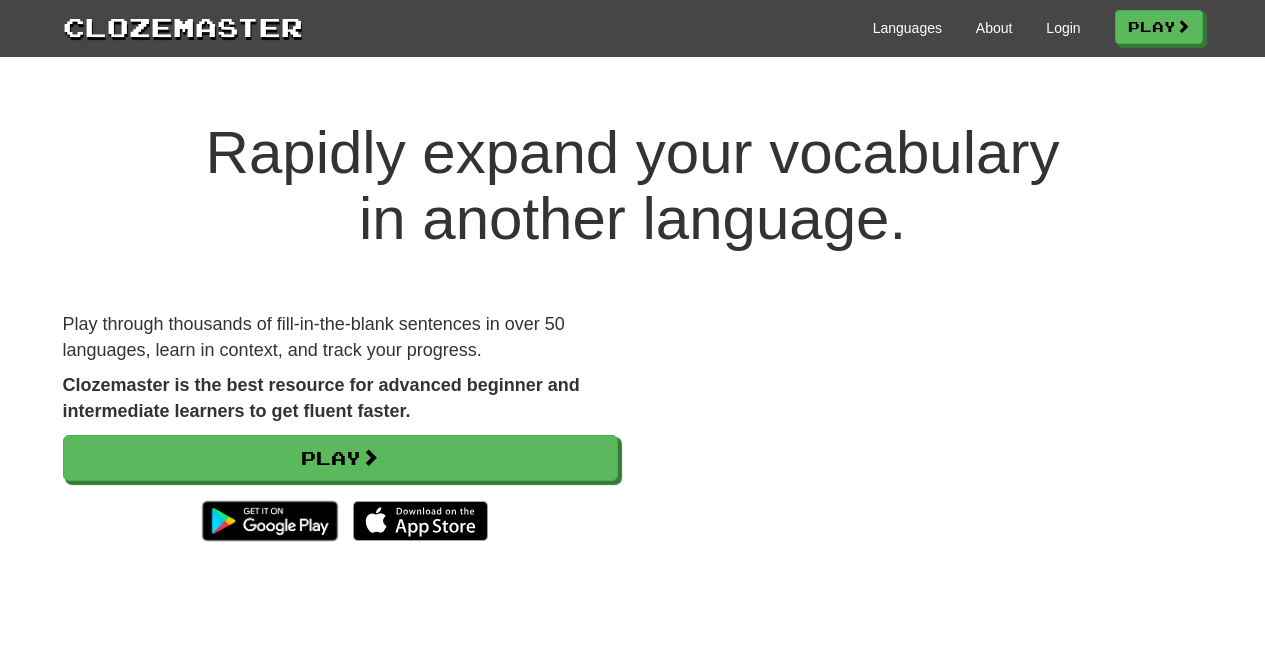 scroll, scrollTop: 0, scrollLeft: 0, axis: both 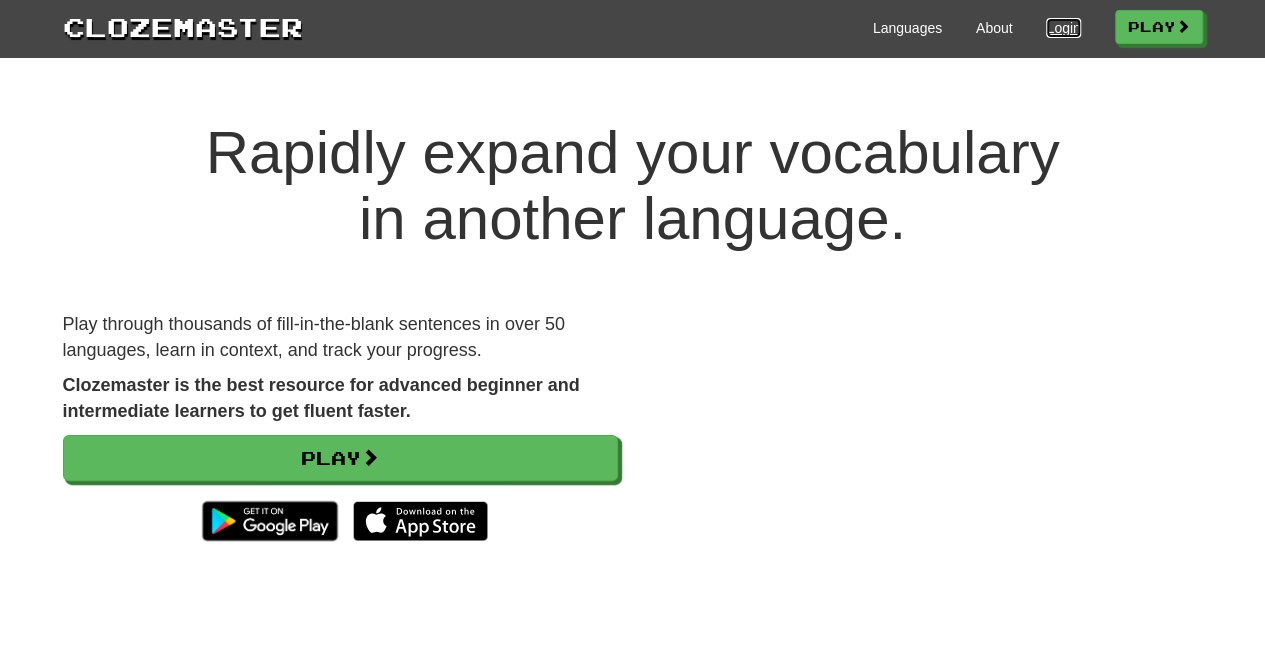click on "Login" at bounding box center (1063, 28) 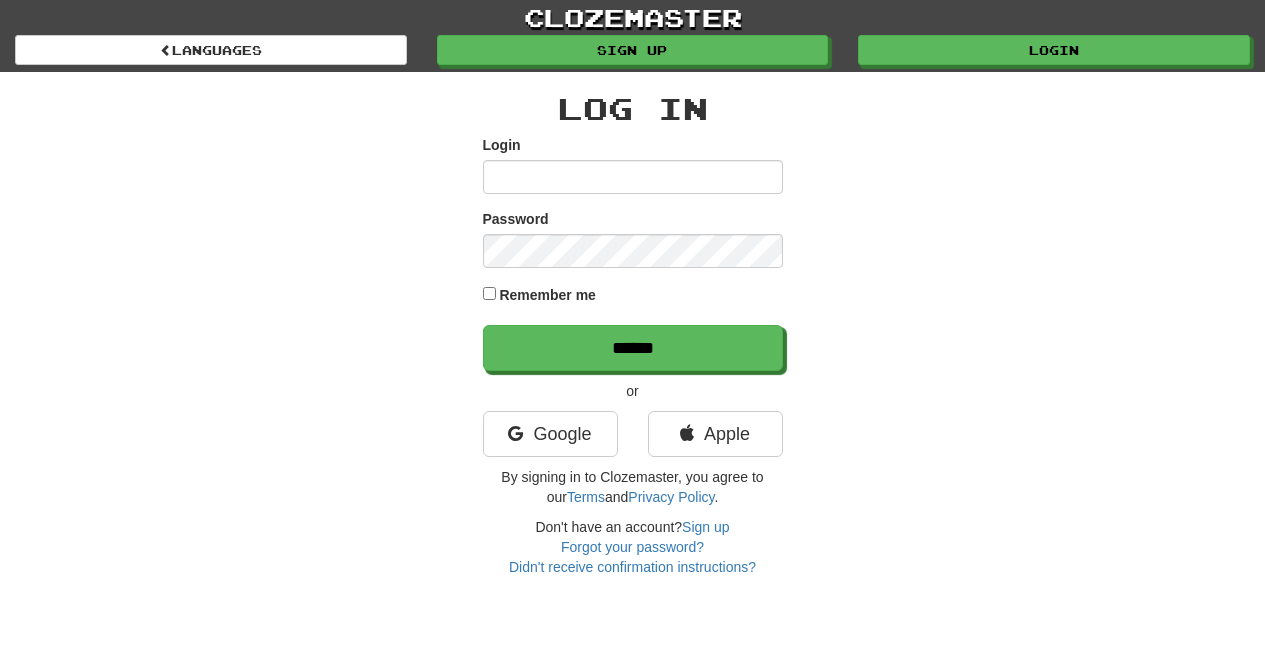 scroll, scrollTop: 0, scrollLeft: 0, axis: both 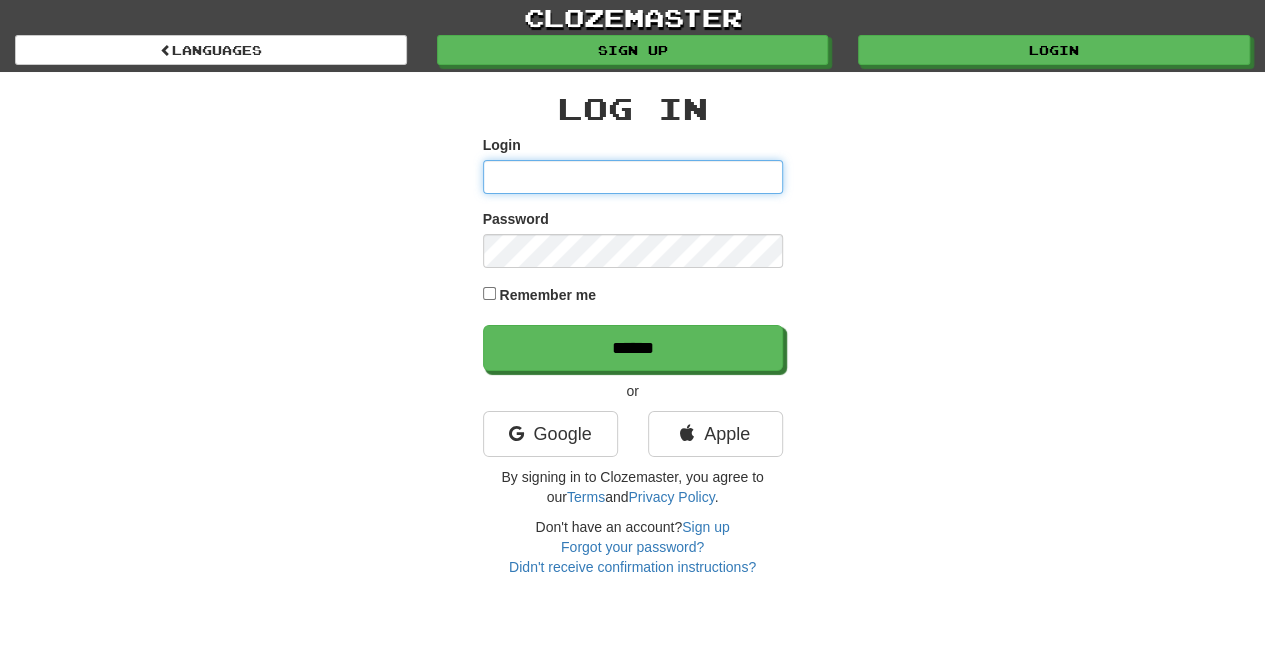 type on "**********" 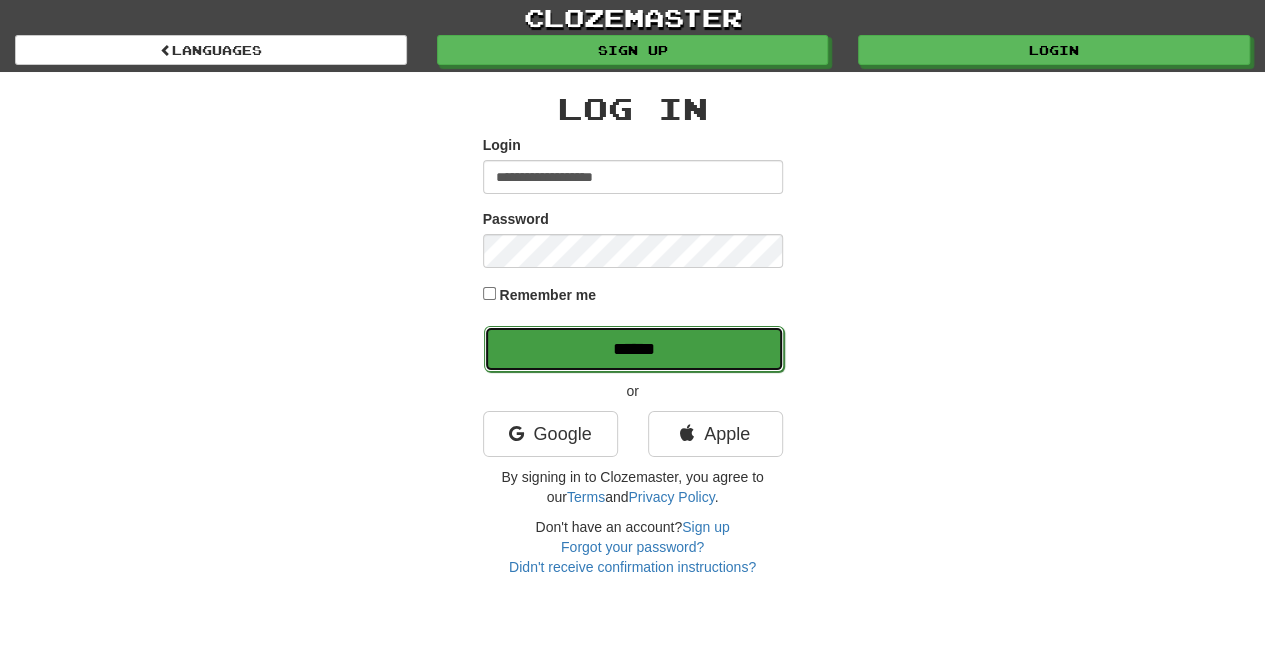 click on "******" at bounding box center (634, 349) 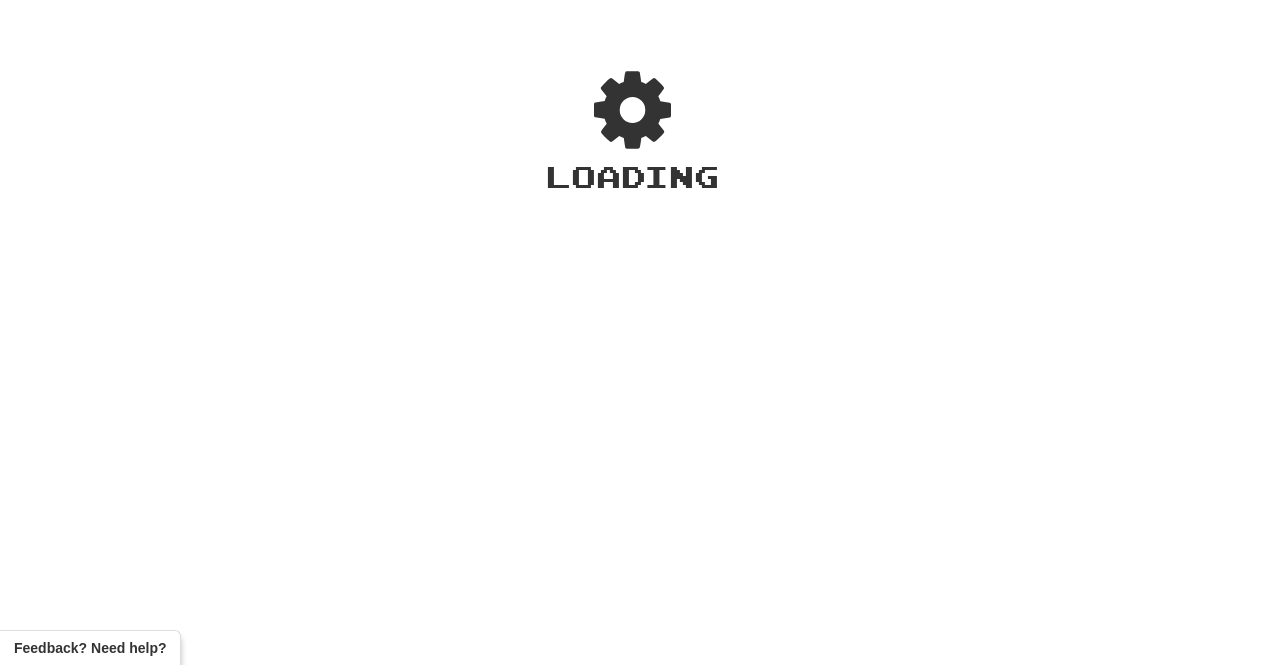 scroll, scrollTop: 0, scrollLeft: 0, axis: both 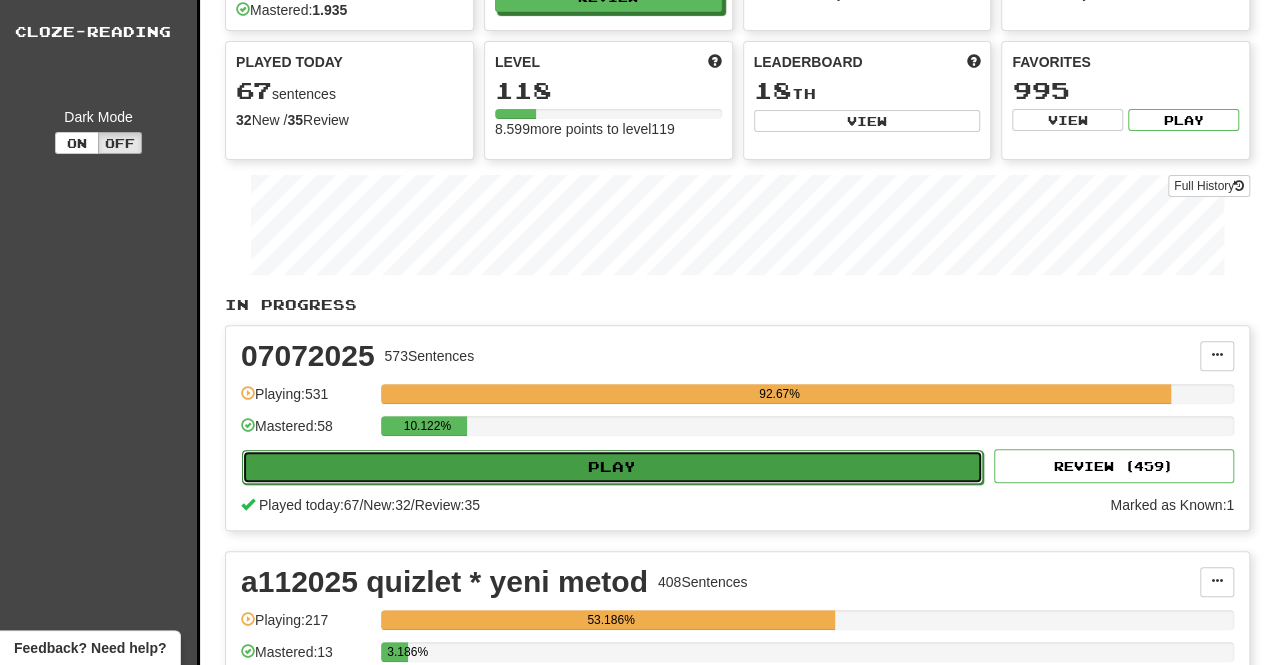 click on "Play" at bounding box center [612, 467] 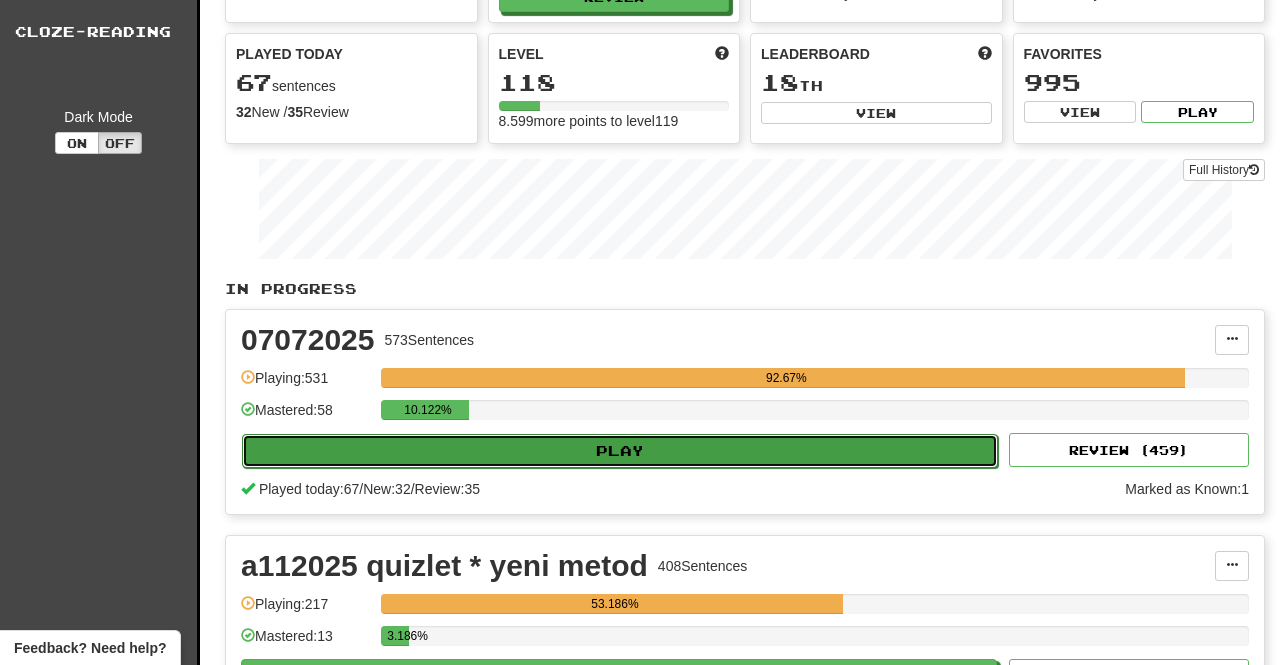 select on "**" 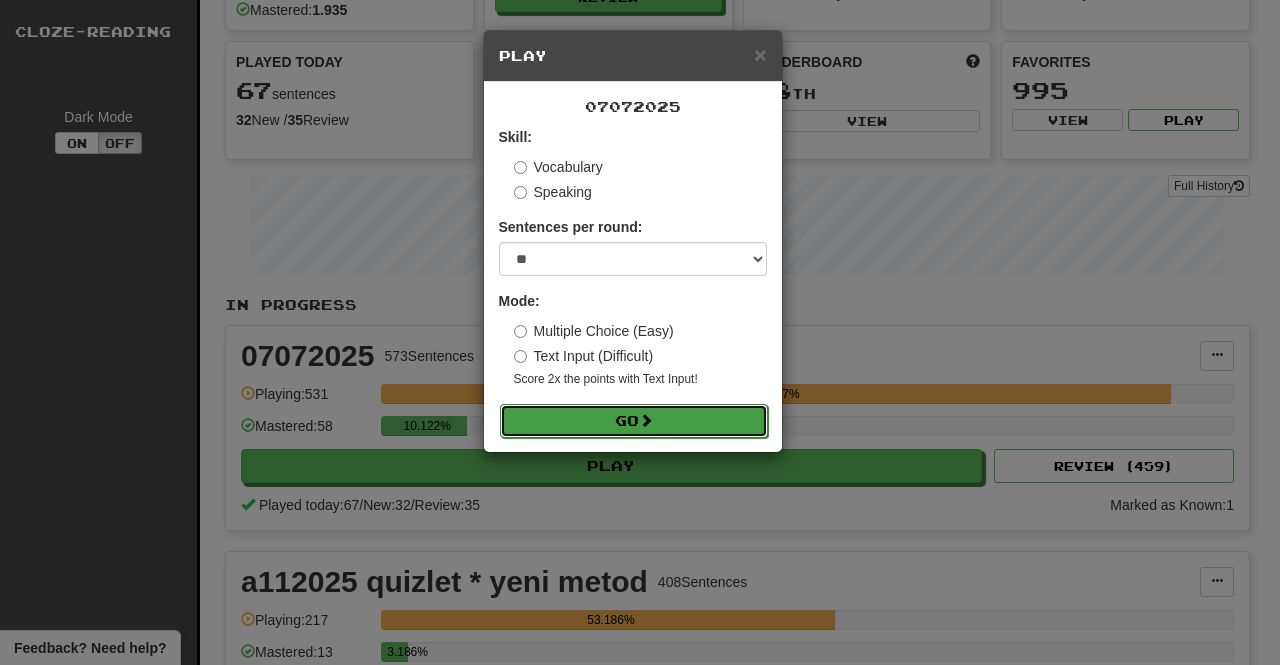 click on "Go" at bounding box center [634, 421] 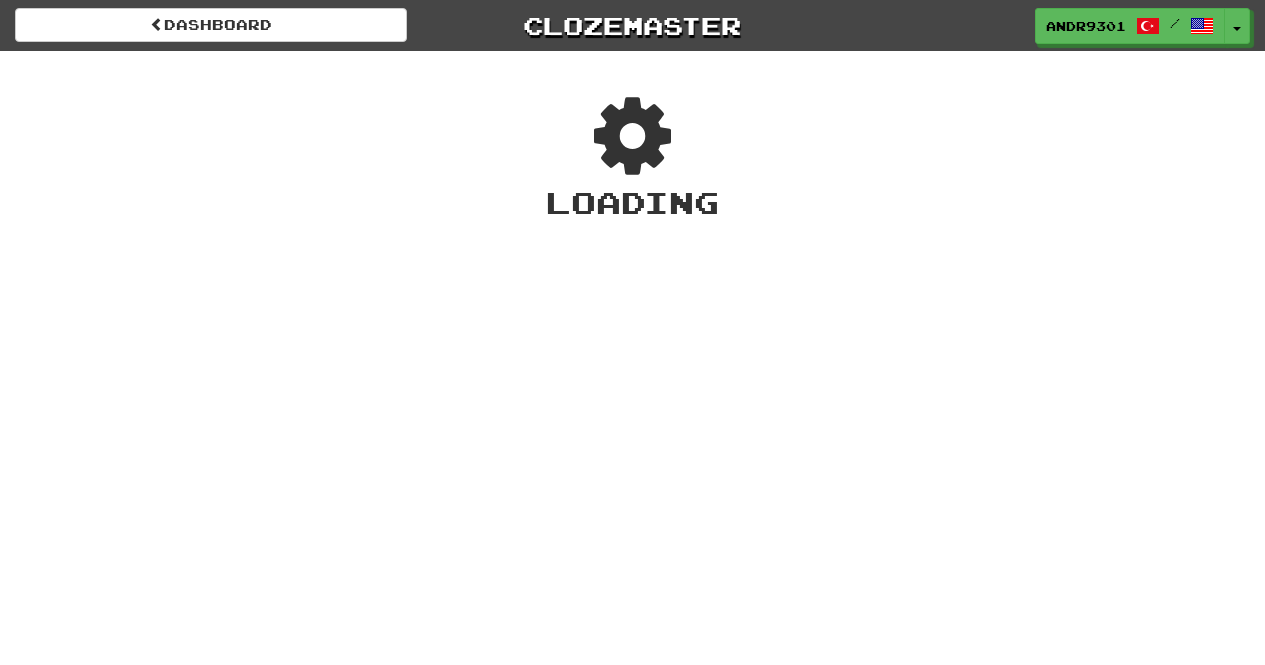 scroll, scrollTop: 0, scrollLeft: 0, axis: both 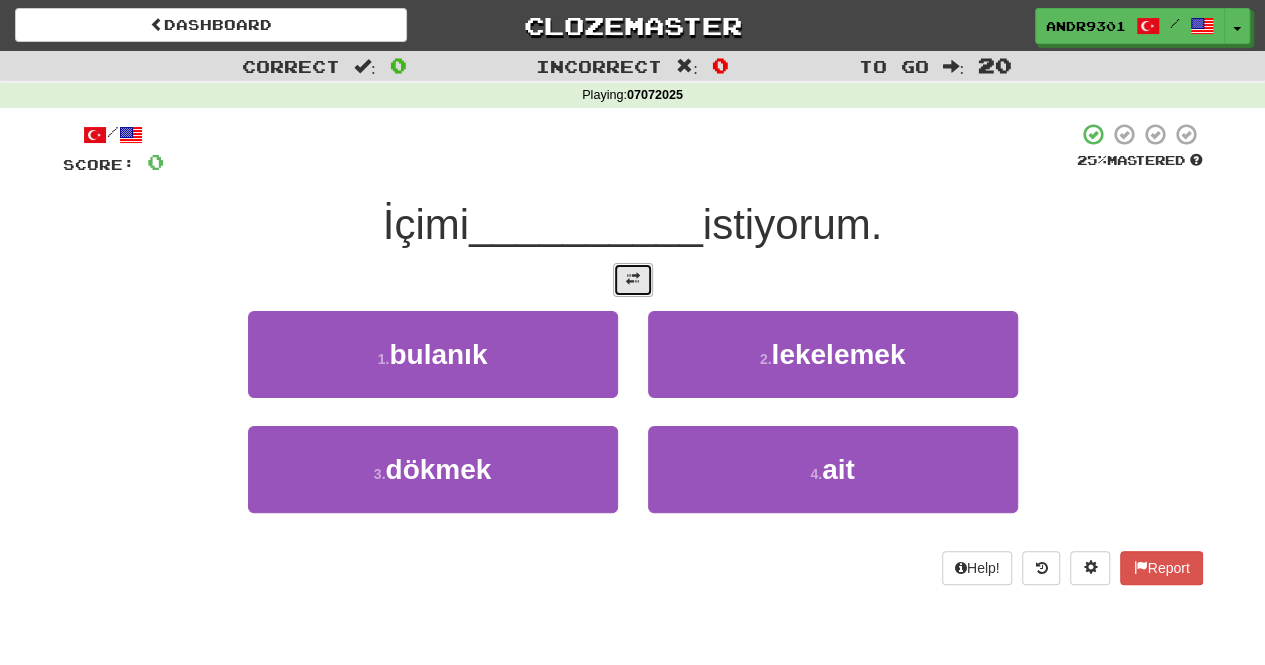 click at bounding box center (633, 280) 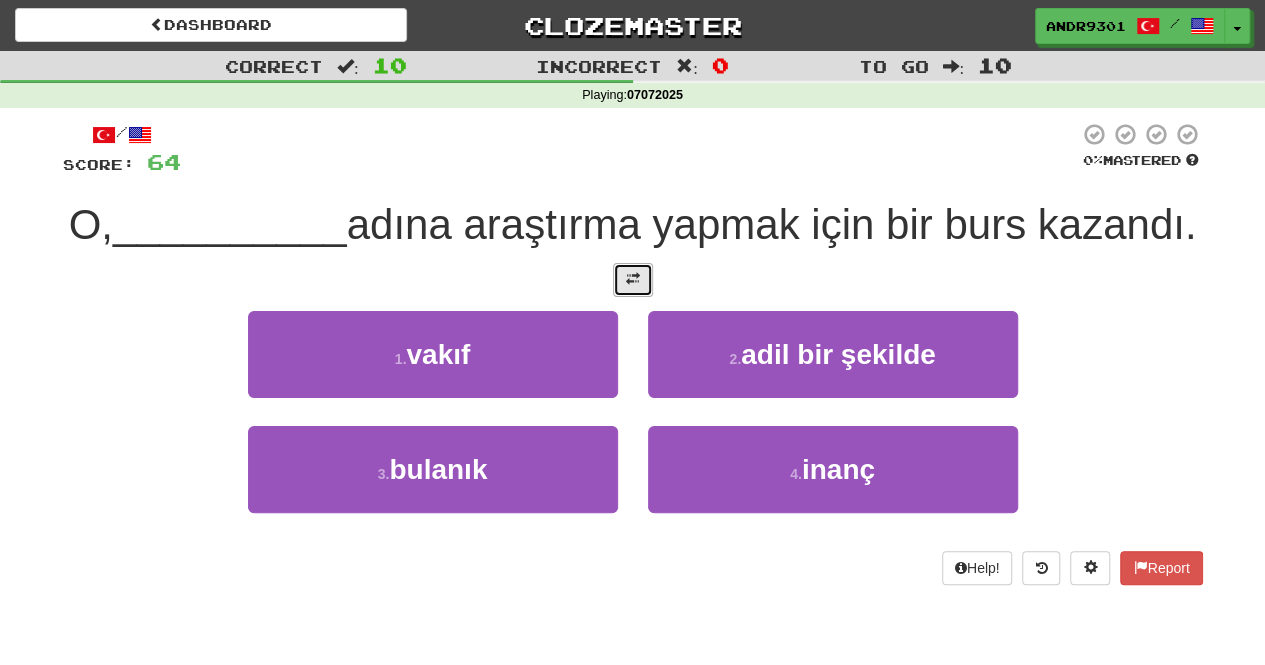 click at bounding box center [633, 279] 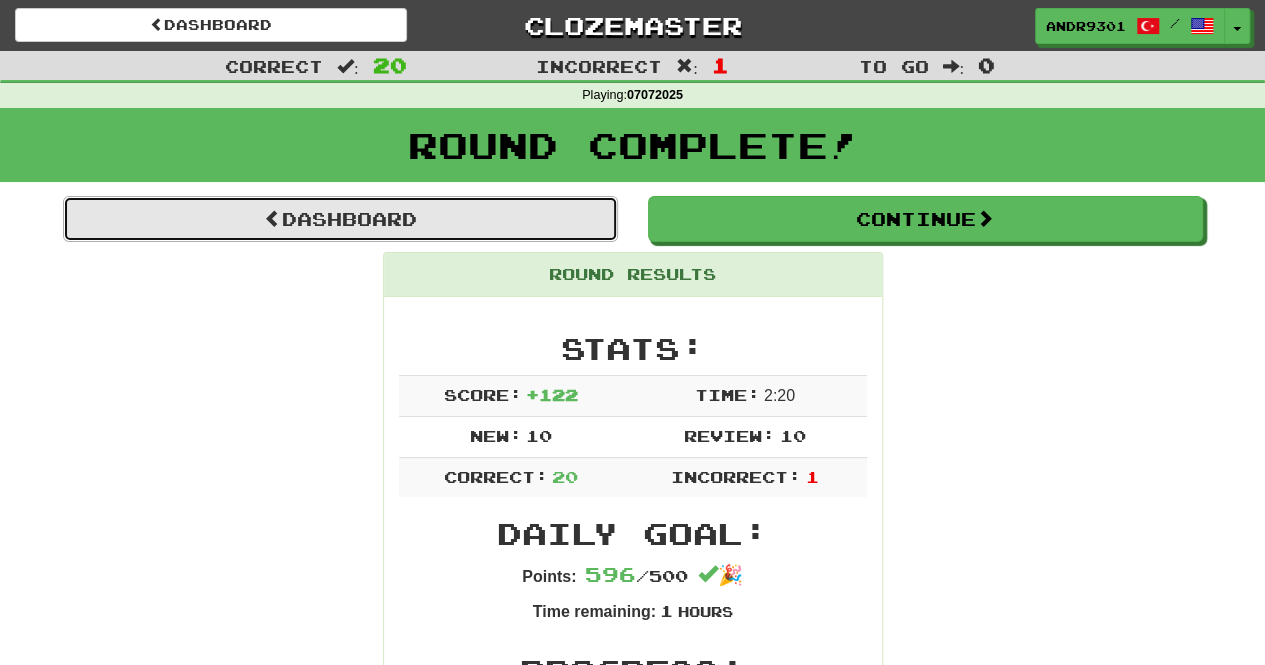 click on "Dashboard" at bounding box center (340, 219) 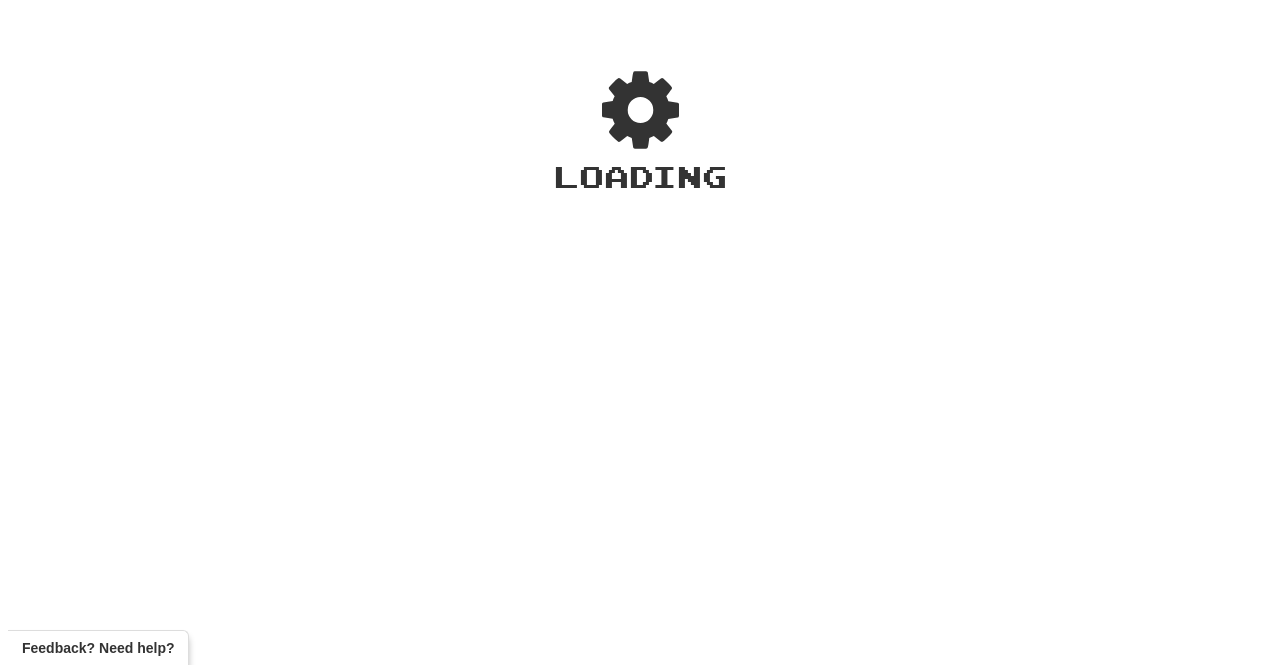 scroll, scrollTop: 0, scrollLeft: 0, axis: both 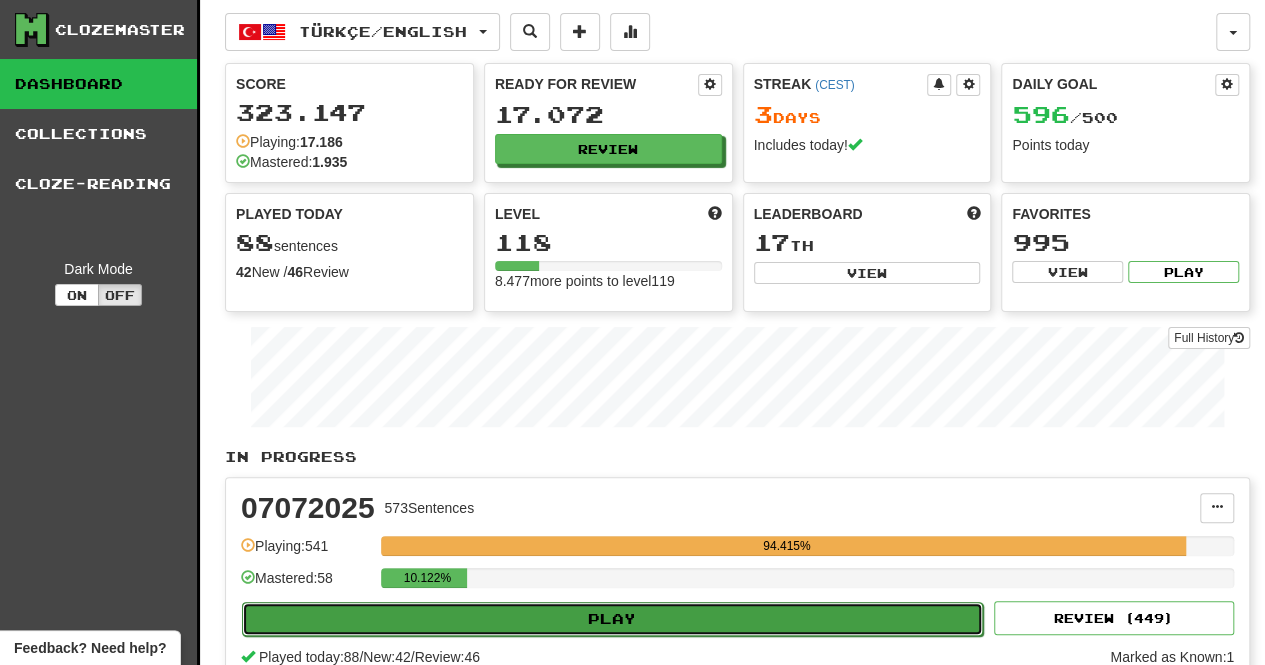 click on "Play" at bounding box center [612, 619] 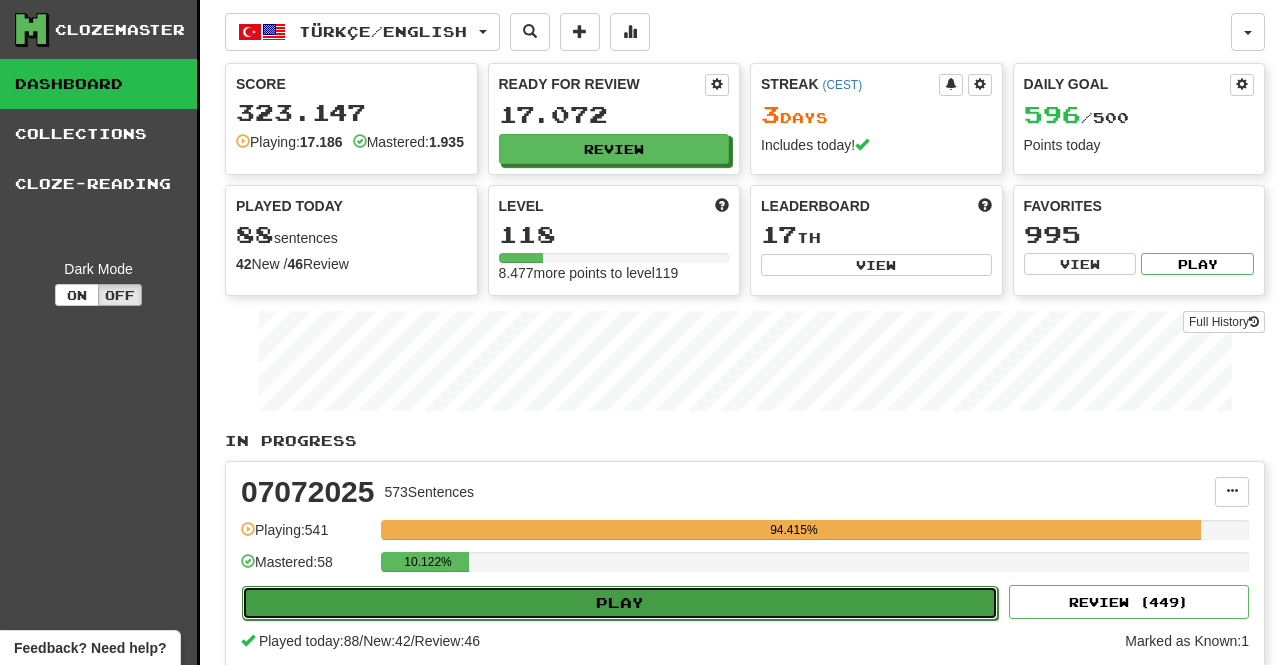 select on "**" 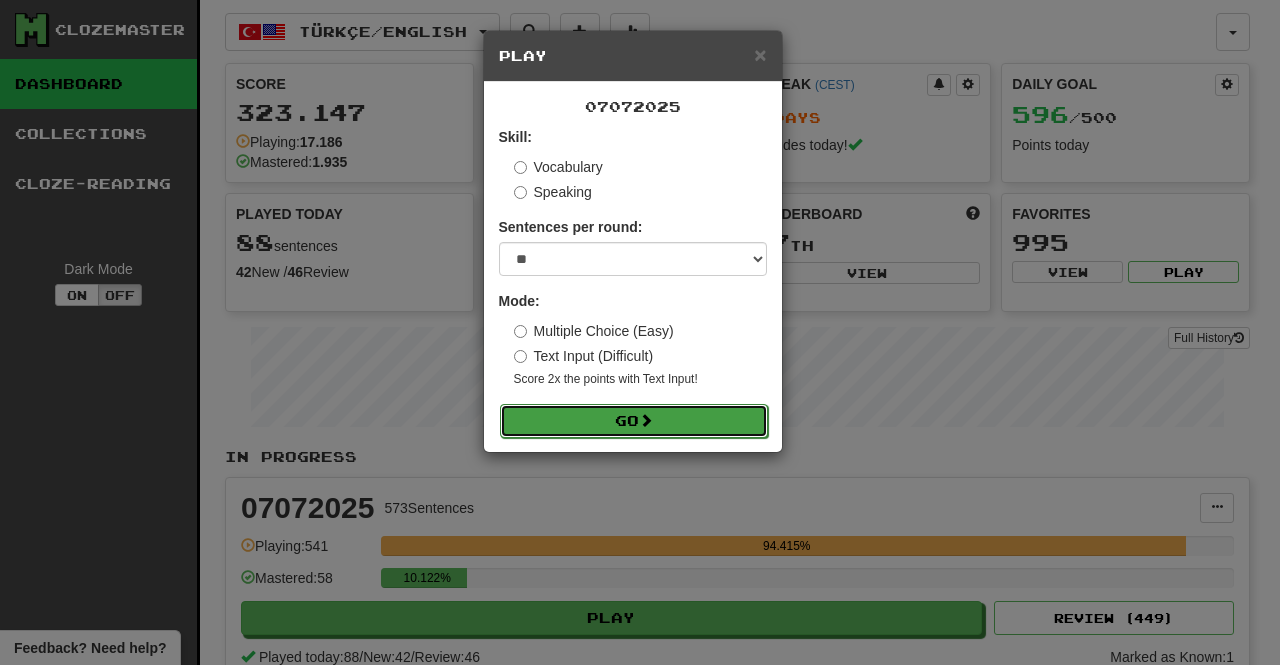 click on "Go" at bounding box center (634, 421) 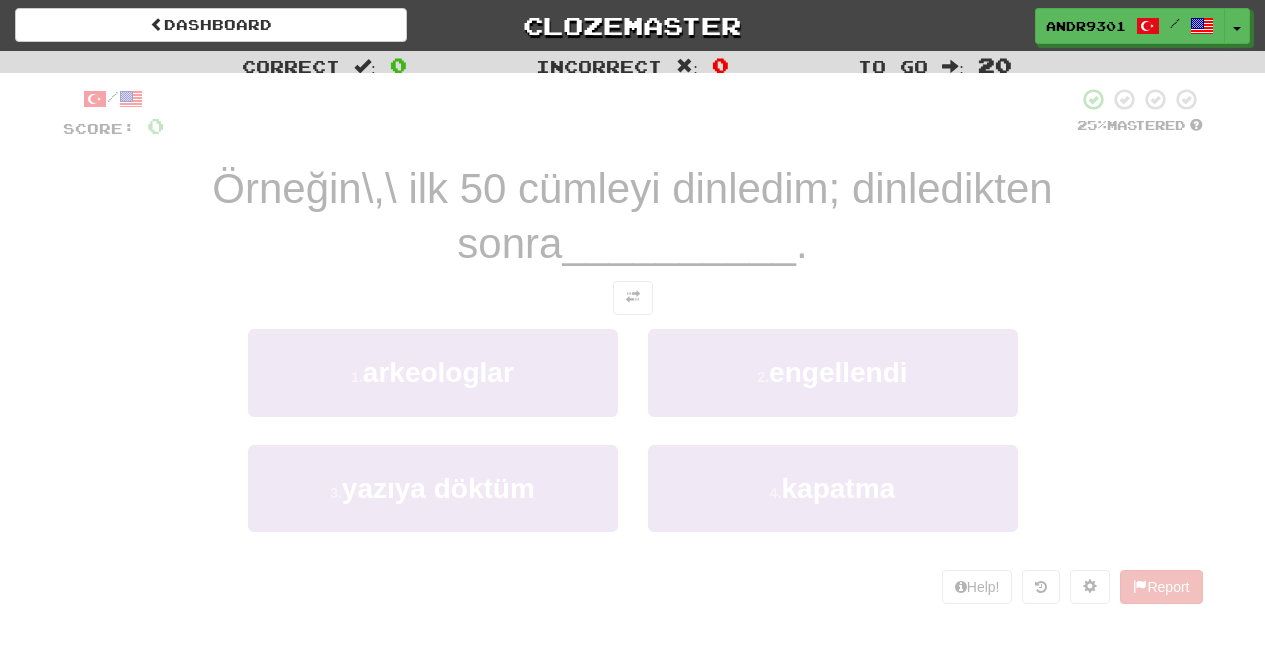 scroll, scrollTop: 0, scrollLeft: 0, axis: both 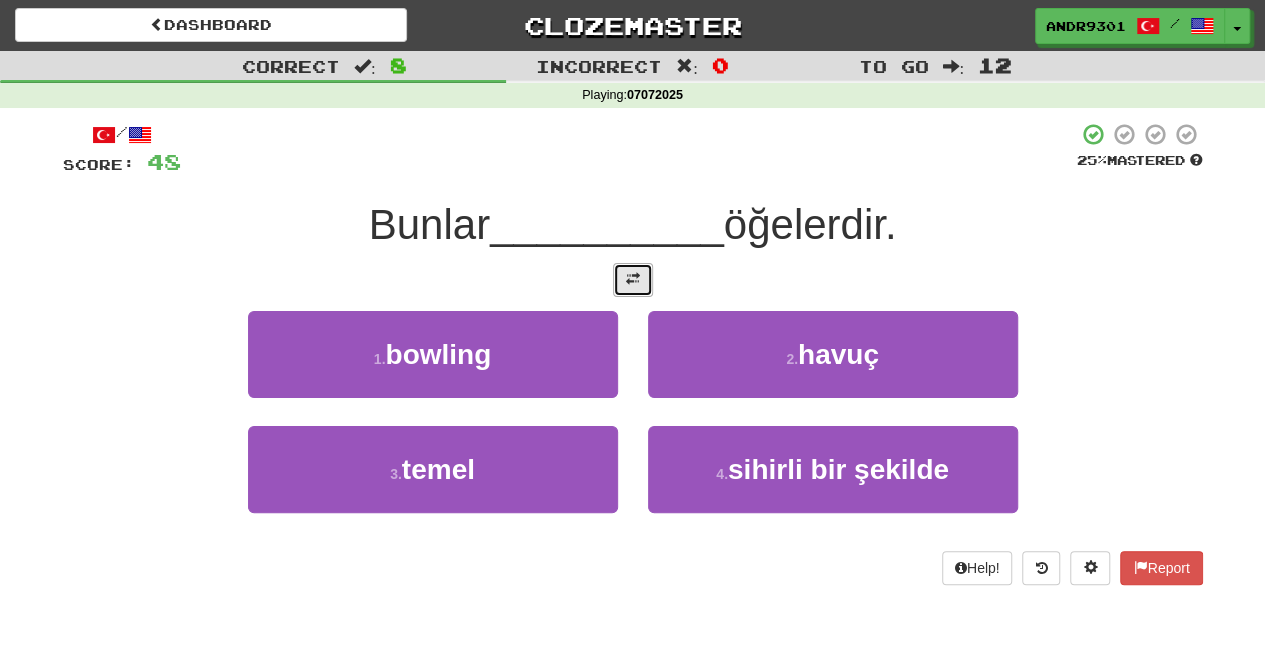 click at bounding box center [633, 280] 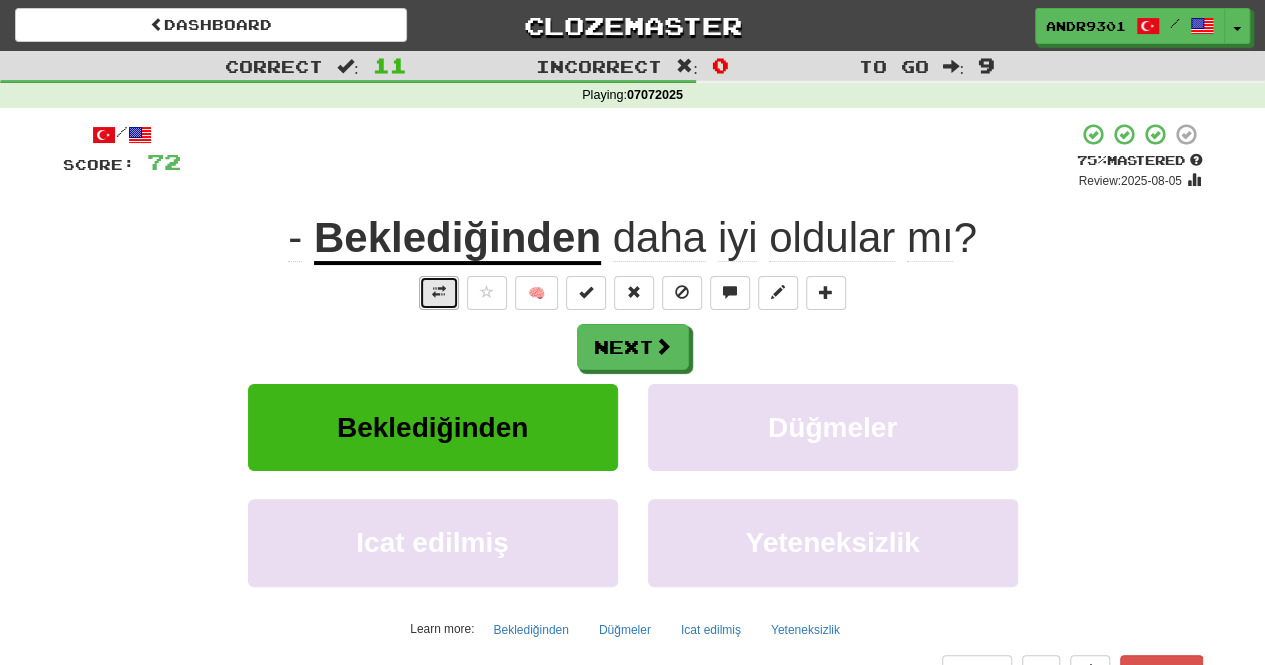 click at bounding box center [439, 292] 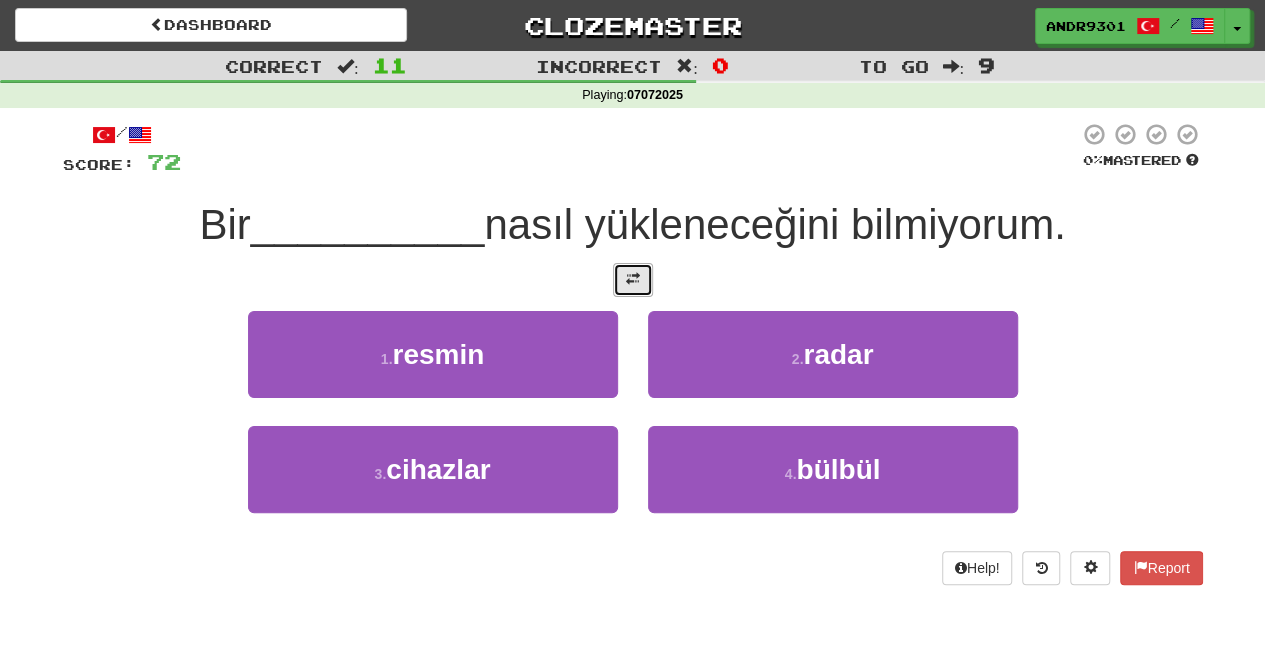 click at bounding box center (633, 279) 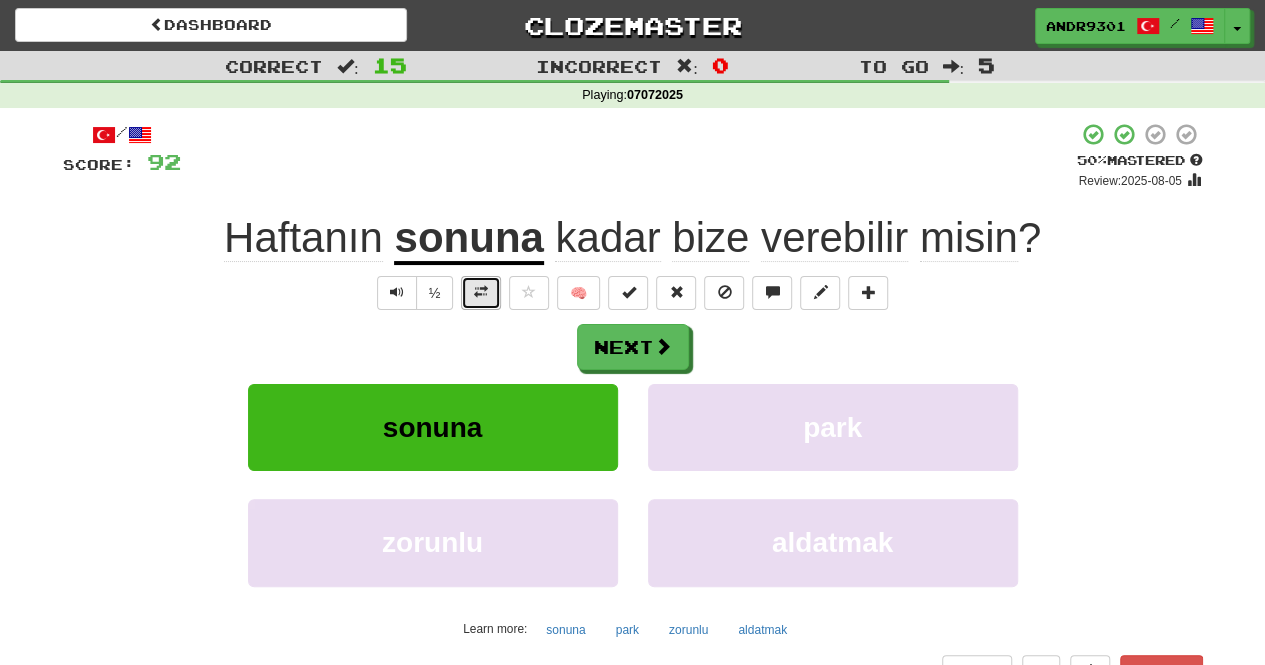 click at bounding box center [481, 293] 